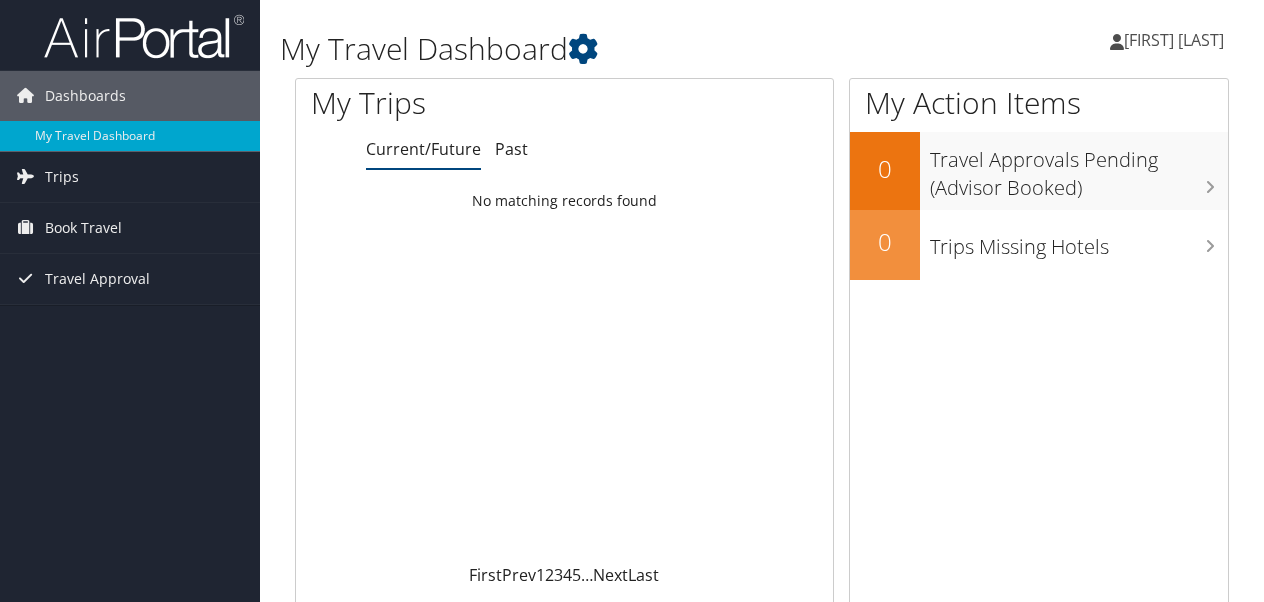 scroll, scrollTop: 0, scrollLeft: 0, axis: both 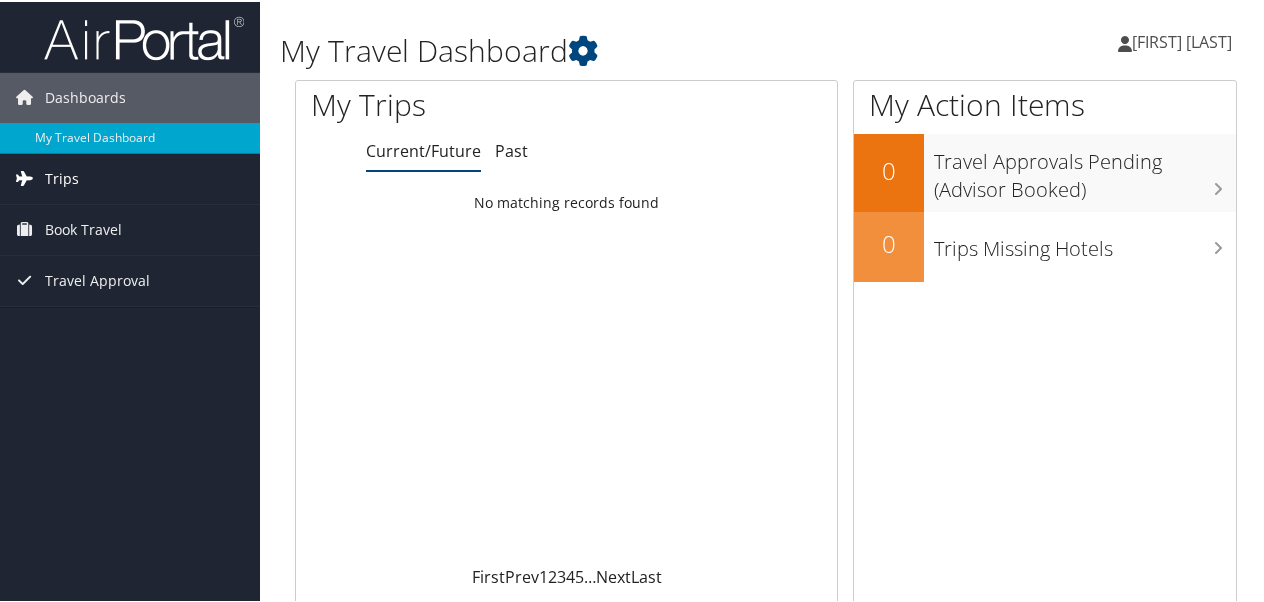 click on "Trips" at bounding box center (130, 177) 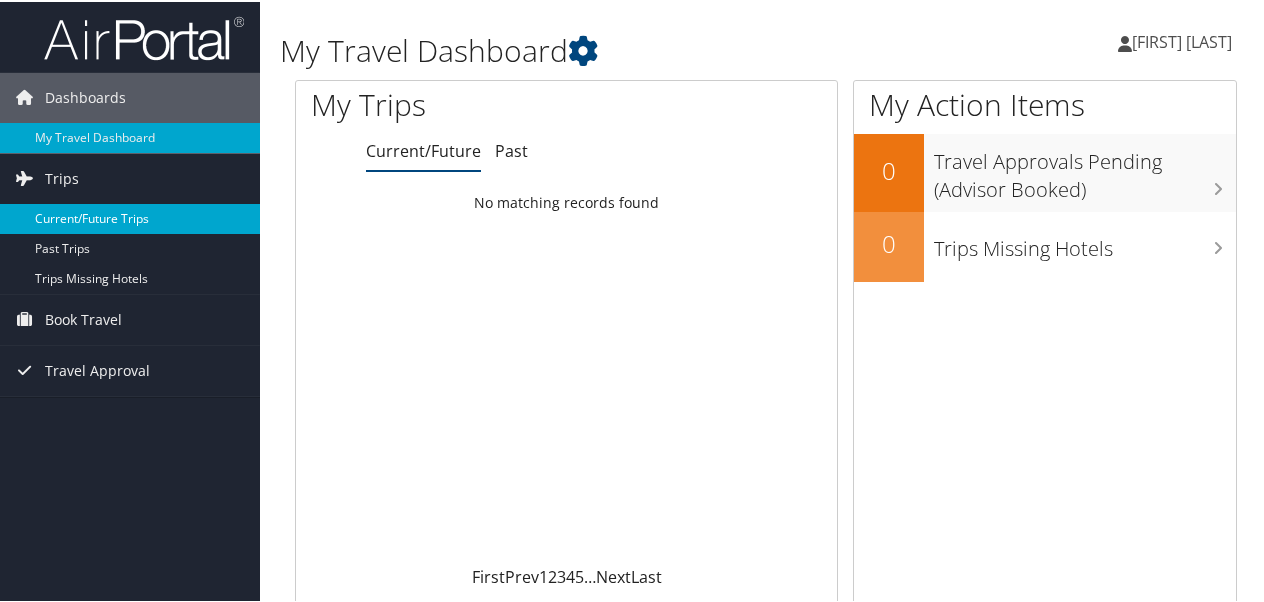 click on "Current/Future Trips" at bounding box center (130, 217) 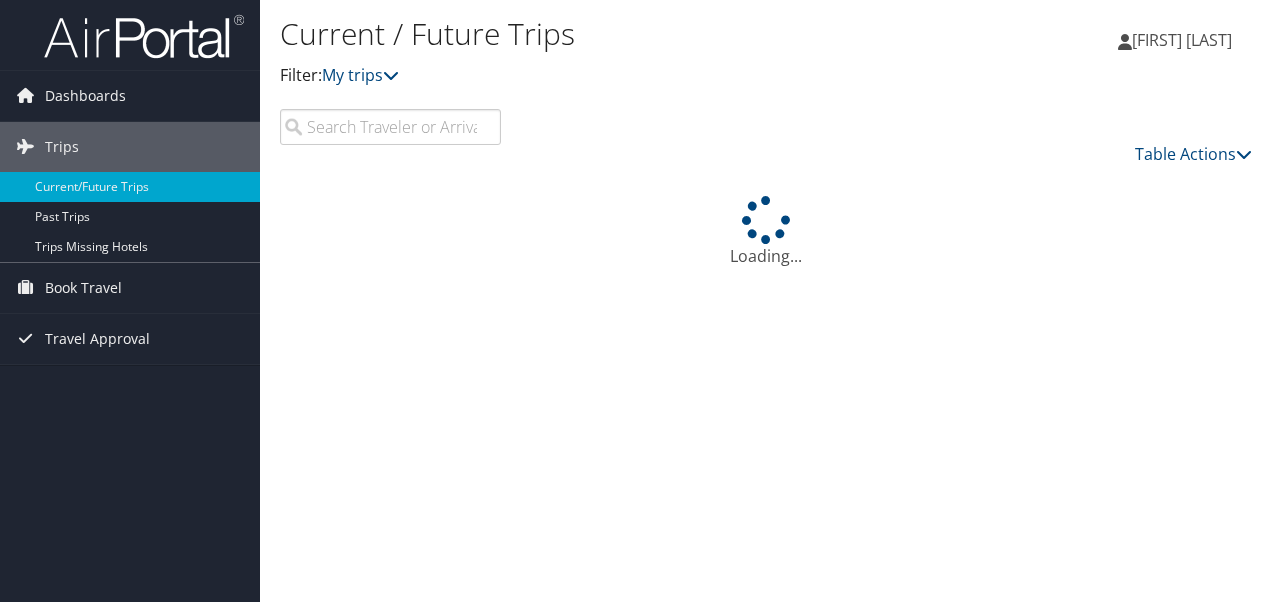 scroll, scrollTop: 0, scrollLeft: 0, axis: both 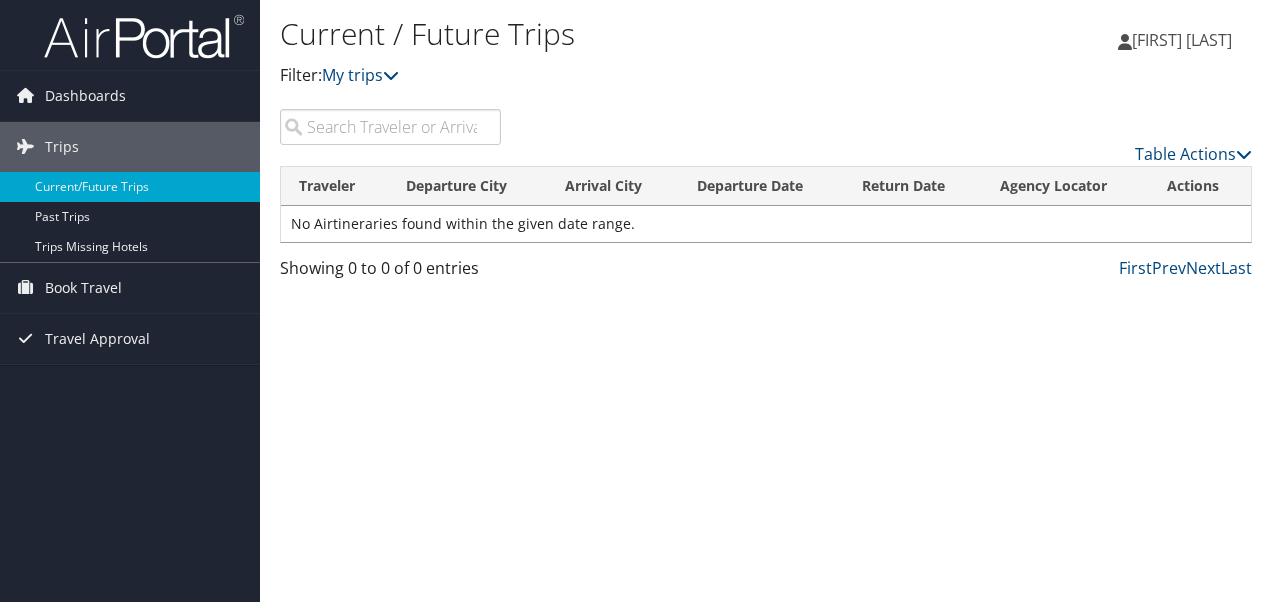 click on "[FIRST] [LAST]" at bounding box center [1182, 40] 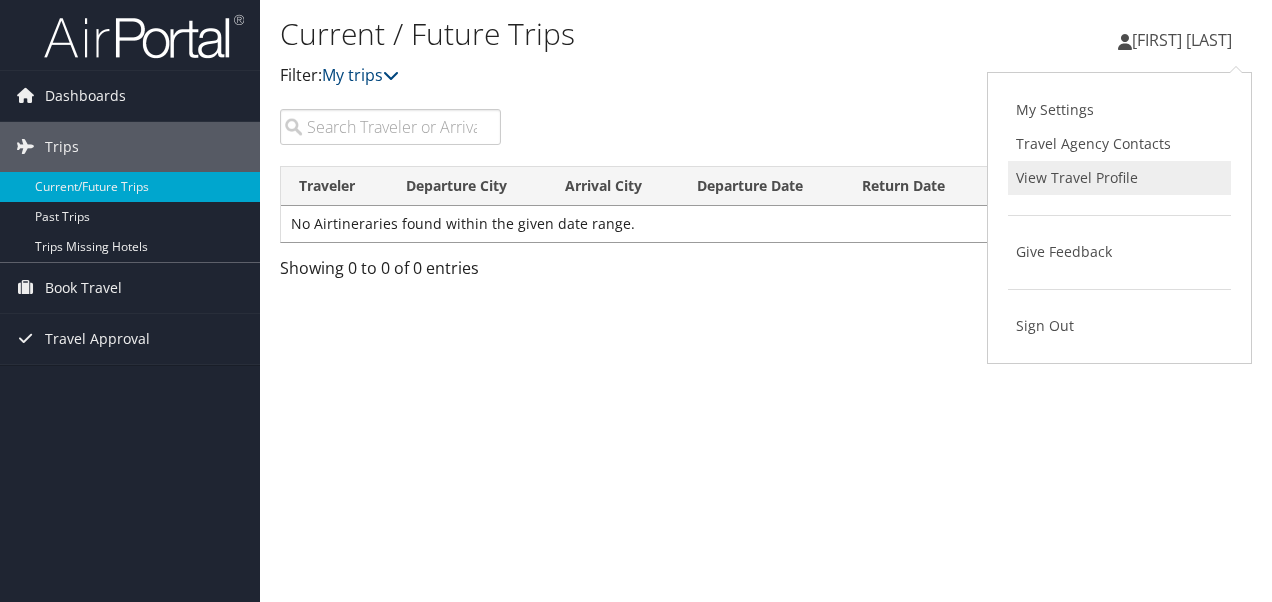 click on "View Travel Profile" at bounding box center (1119, 178) 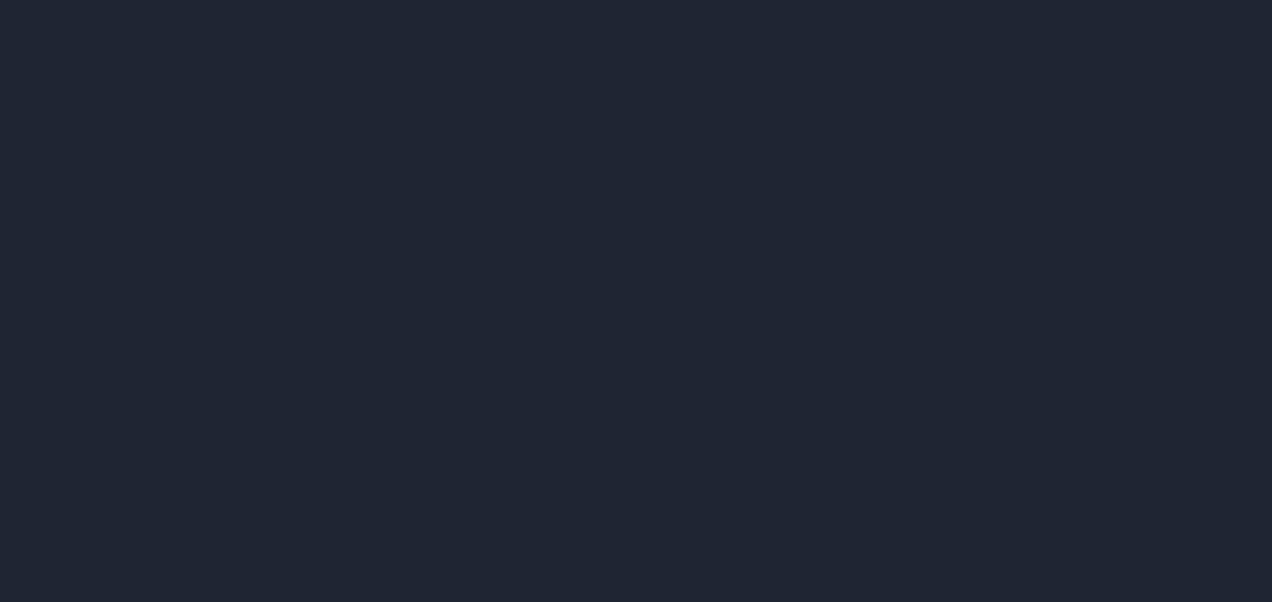scroll, scrollTop: 0, scrollLeft: 0, axis: both 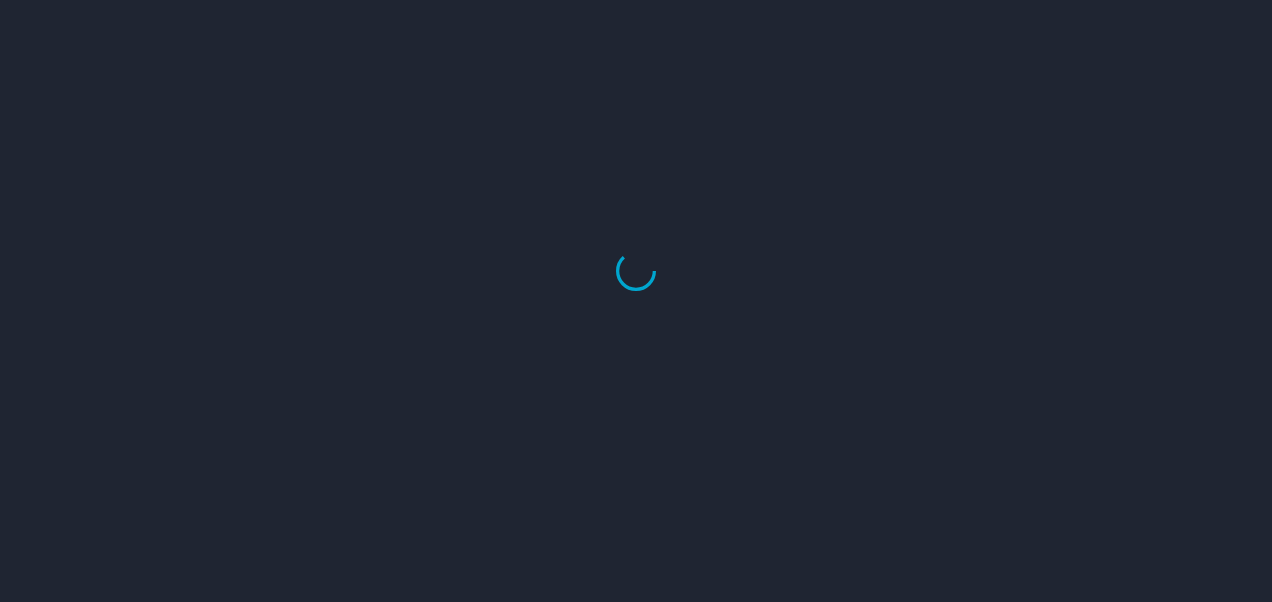 select on "US" 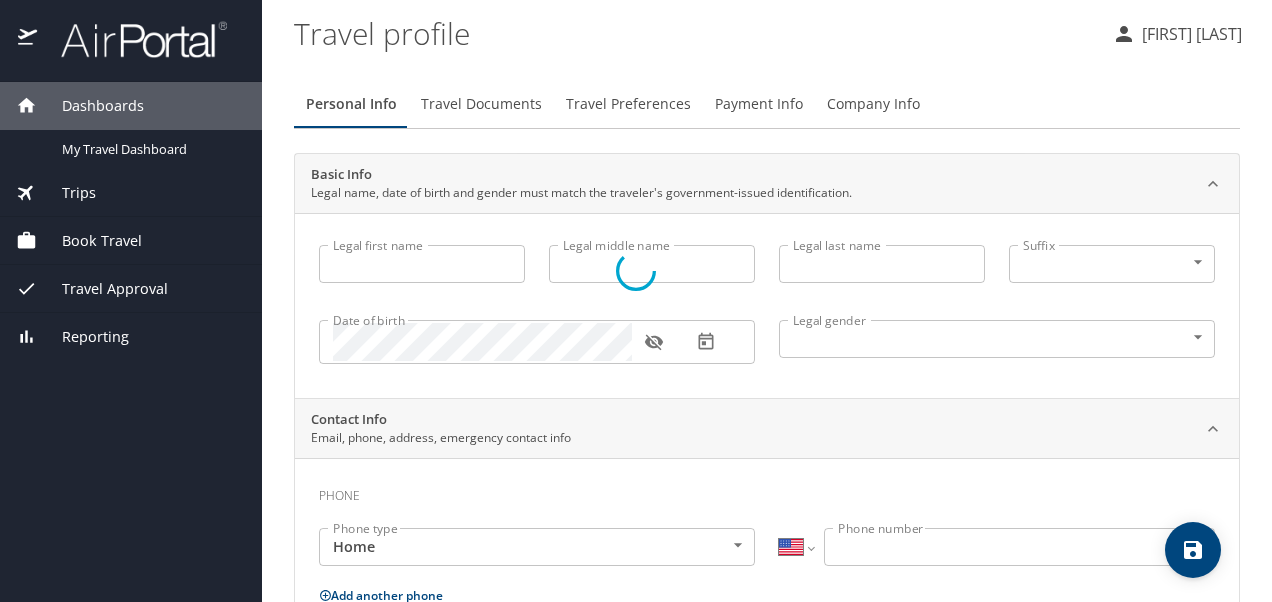 type on "Cali" 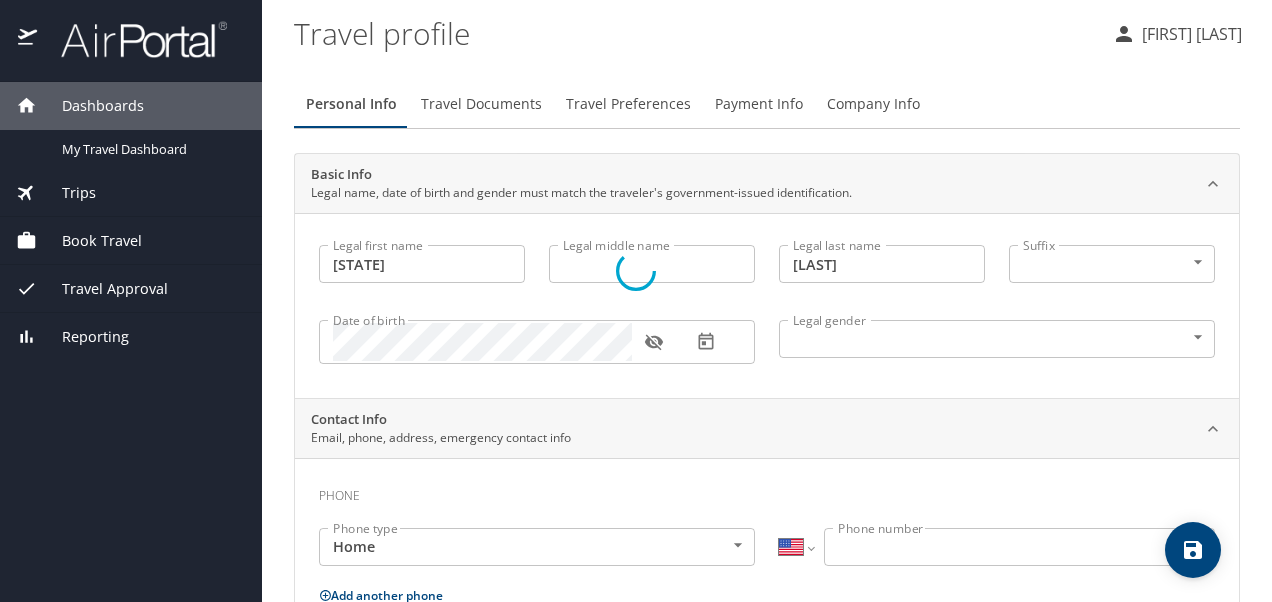 select on "US" 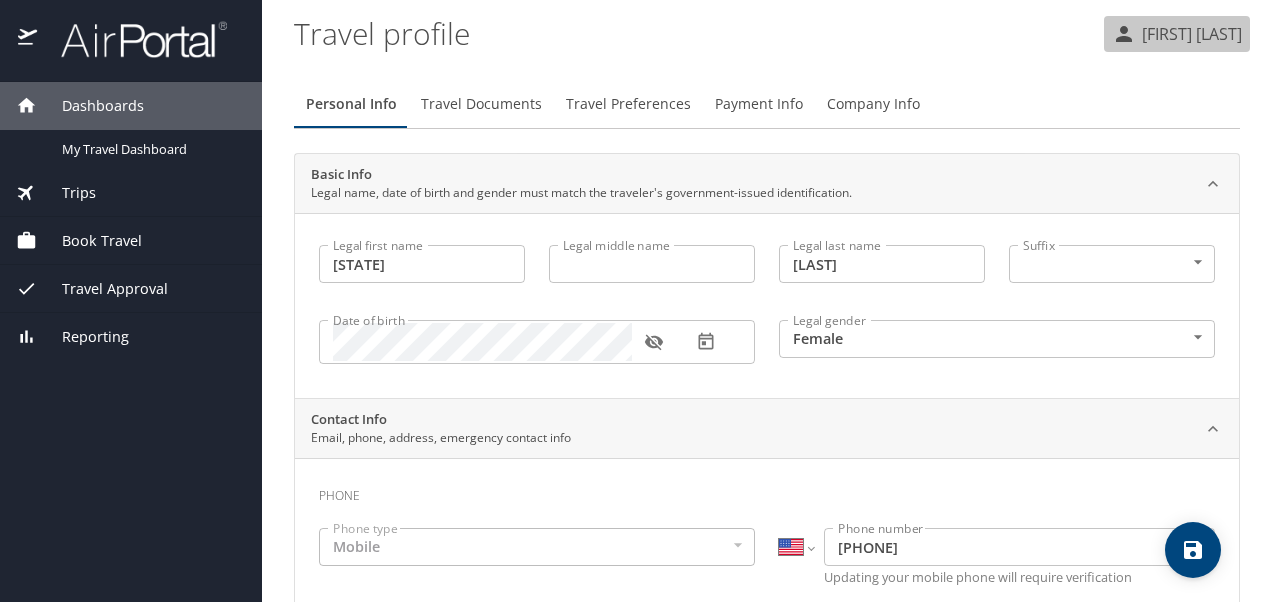 click on "[FIRST] [LAST]" at bounding box center [1189, 34] 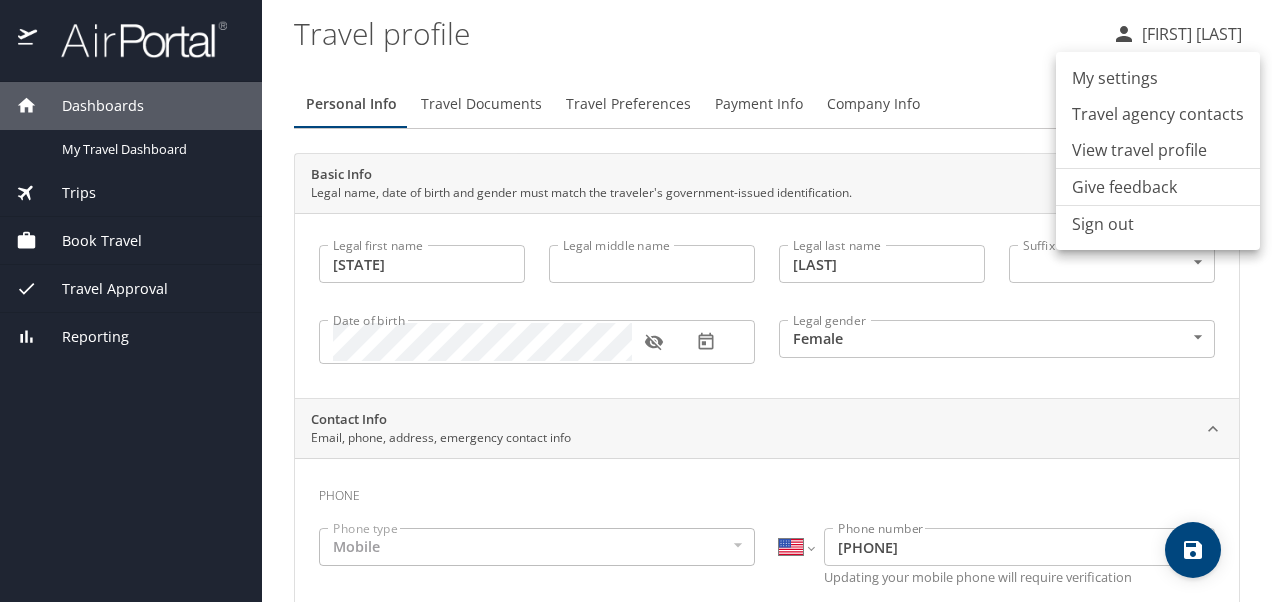 click at bounding box center [636, 301] 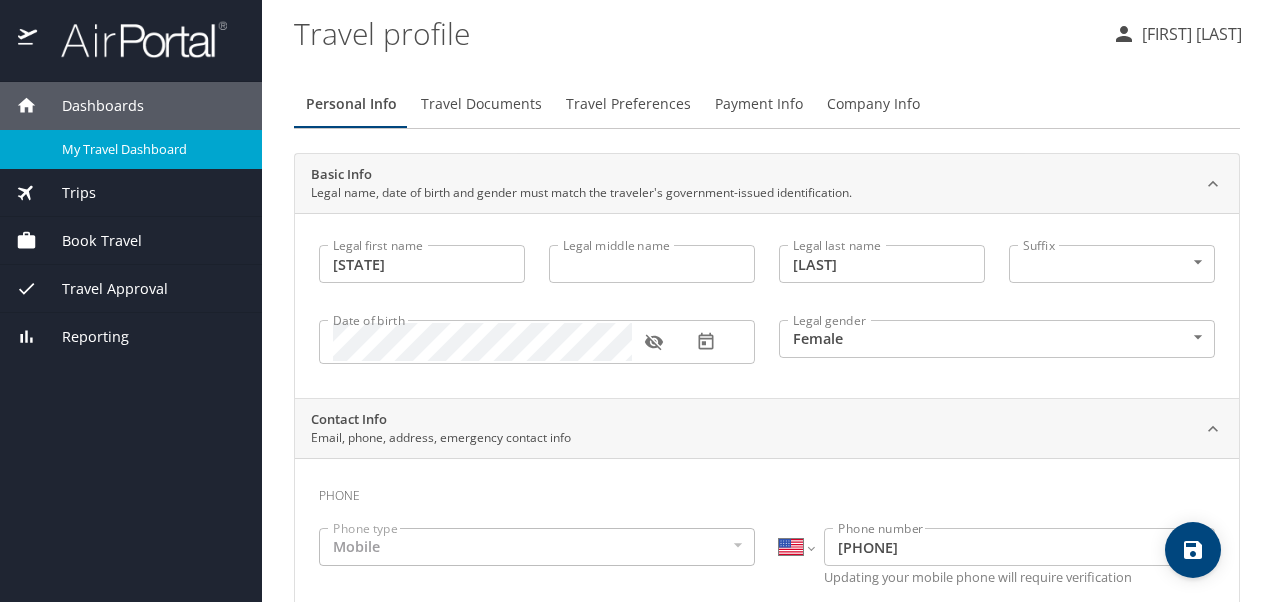 click on "My Travel Dashboard" at bounding box center [150, 149] 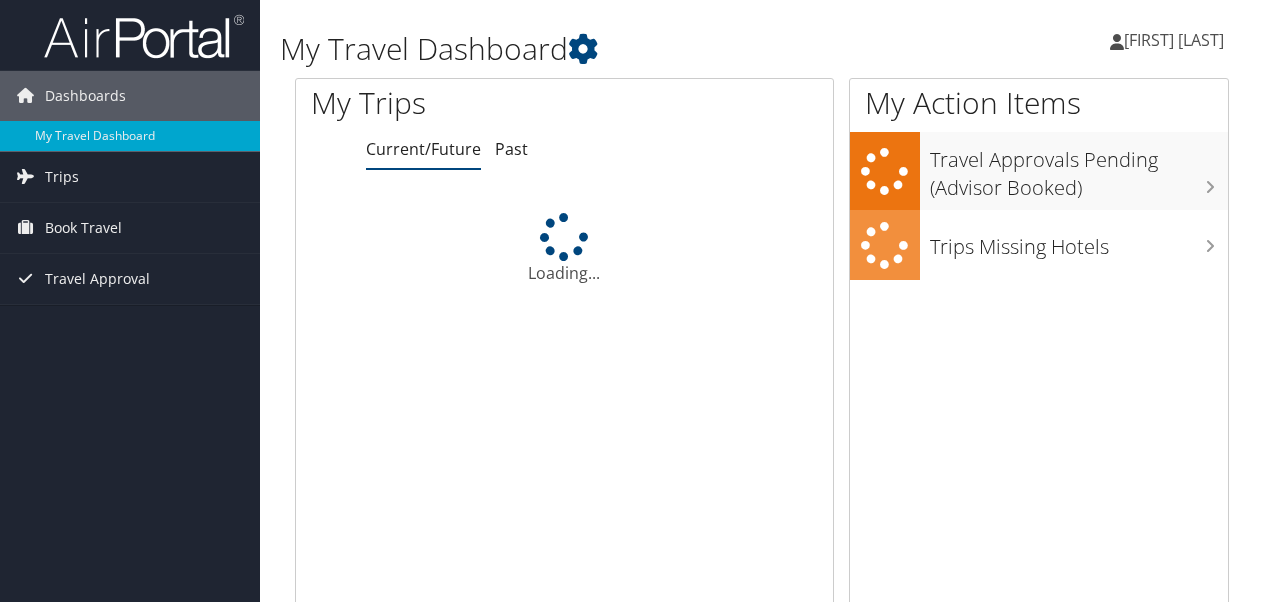 scroll, scrollTop: 0, scrollLeft: 0, axis: both 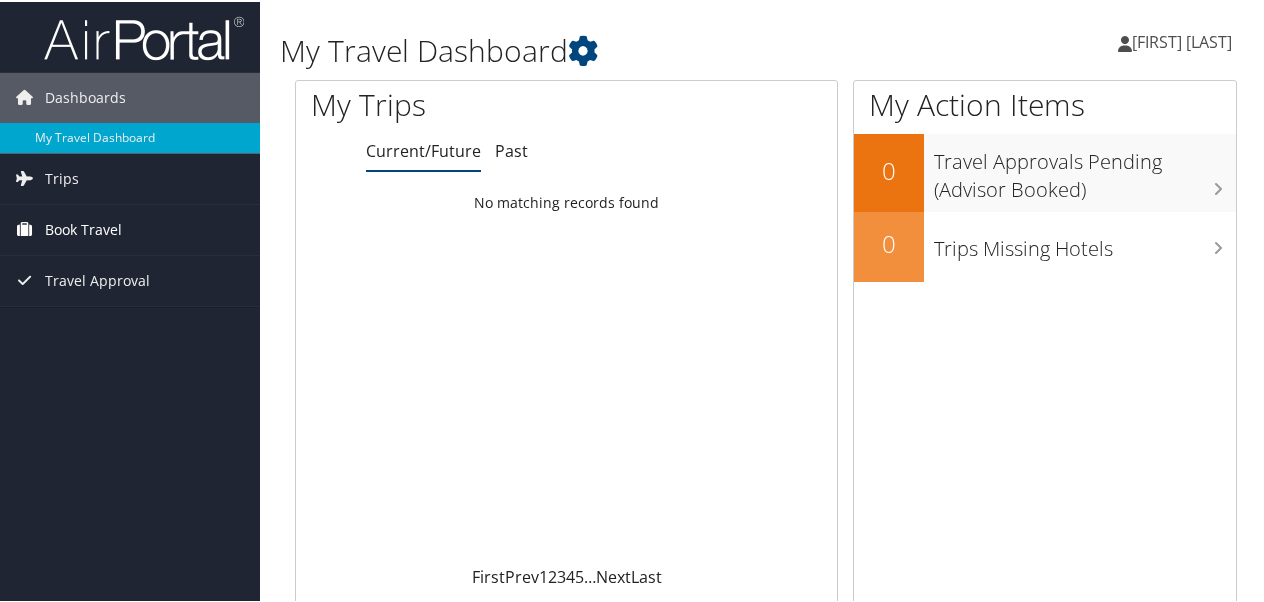 click on "Book Travel" at bounding box center [83, 228] 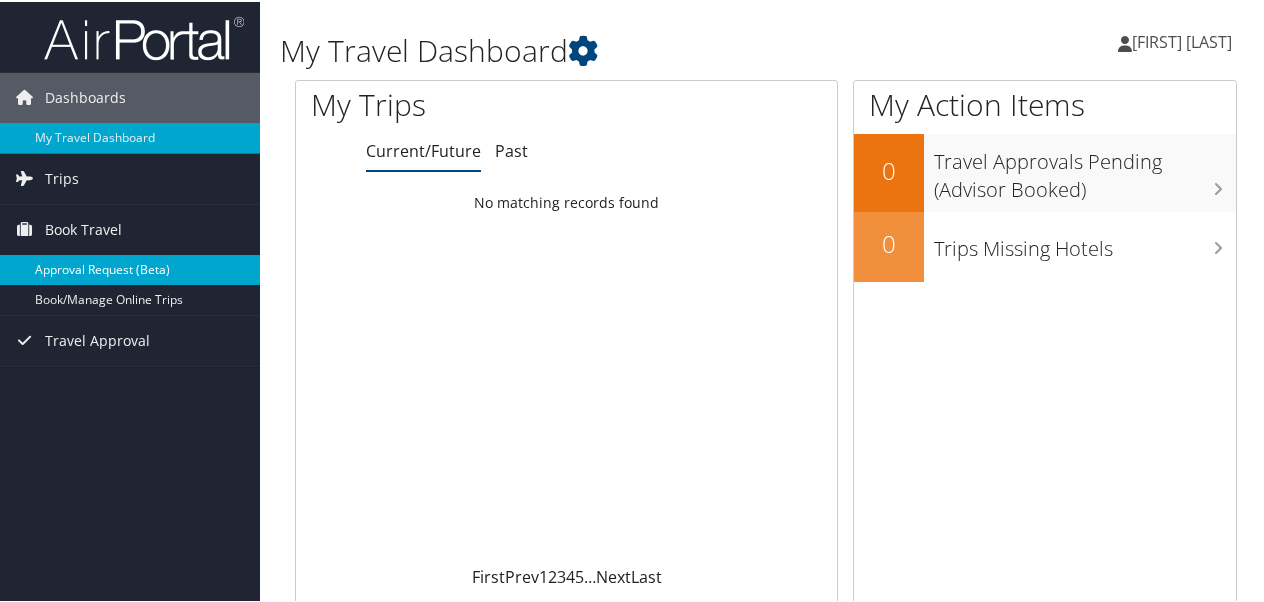 click on "Approval Request (Beta)" at bounding box center (130, 268) 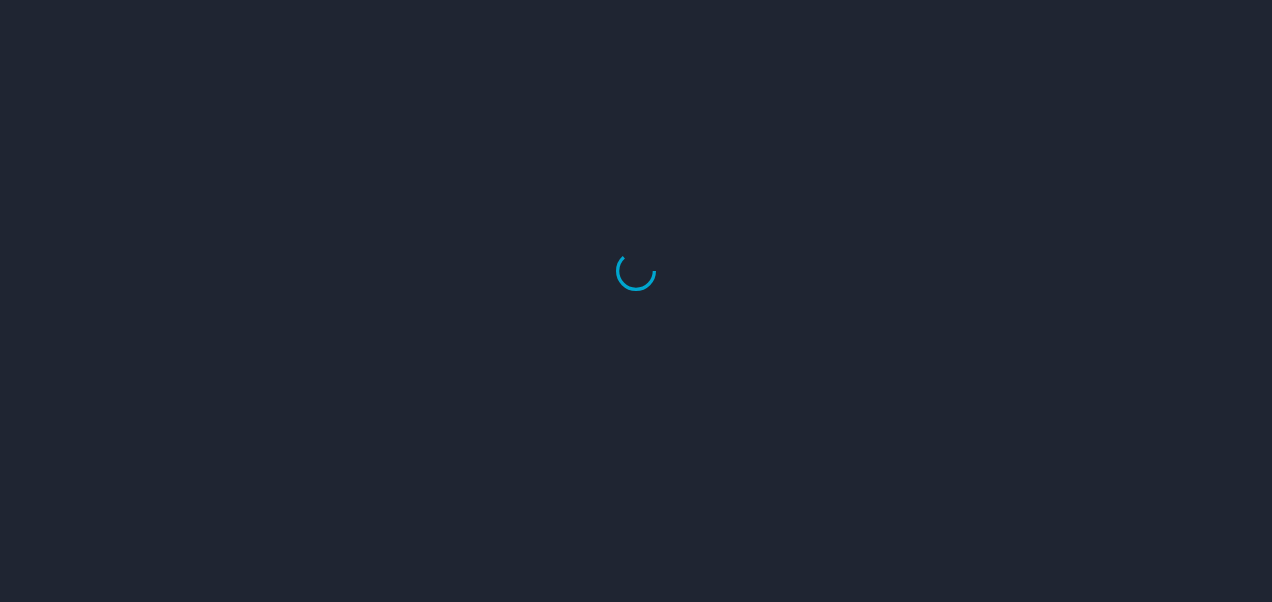 scroll, scrollTop: 0, scrollLeft: 0, axis: both 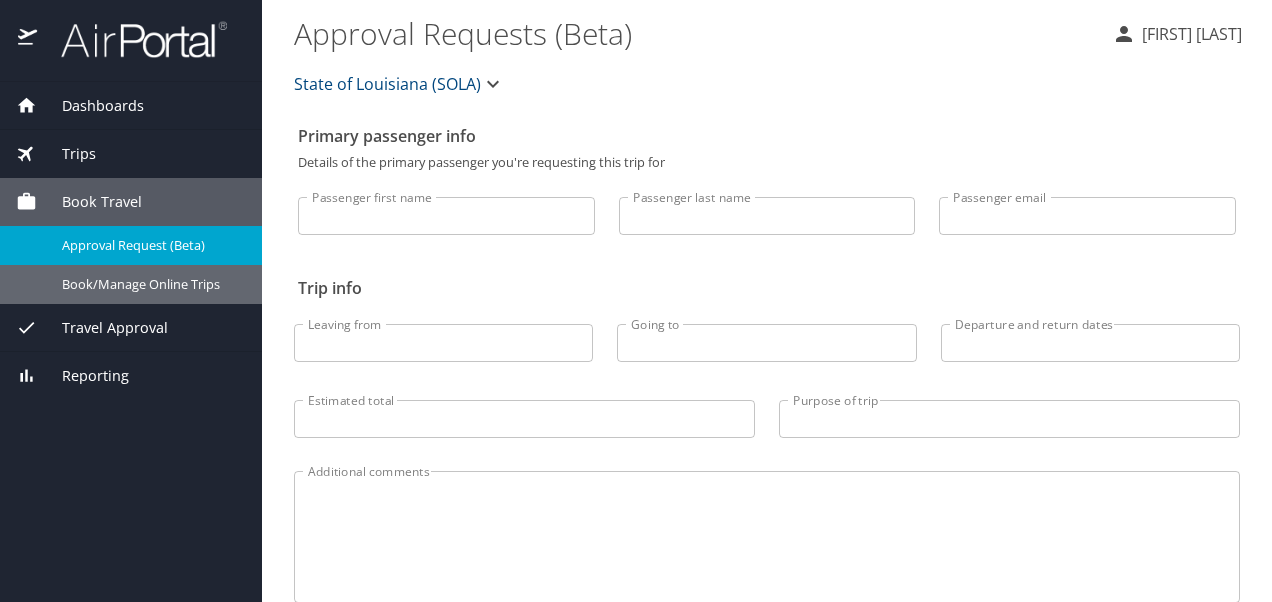 click on "Book/Manage Online Trips" at bounding box center [131, 284] 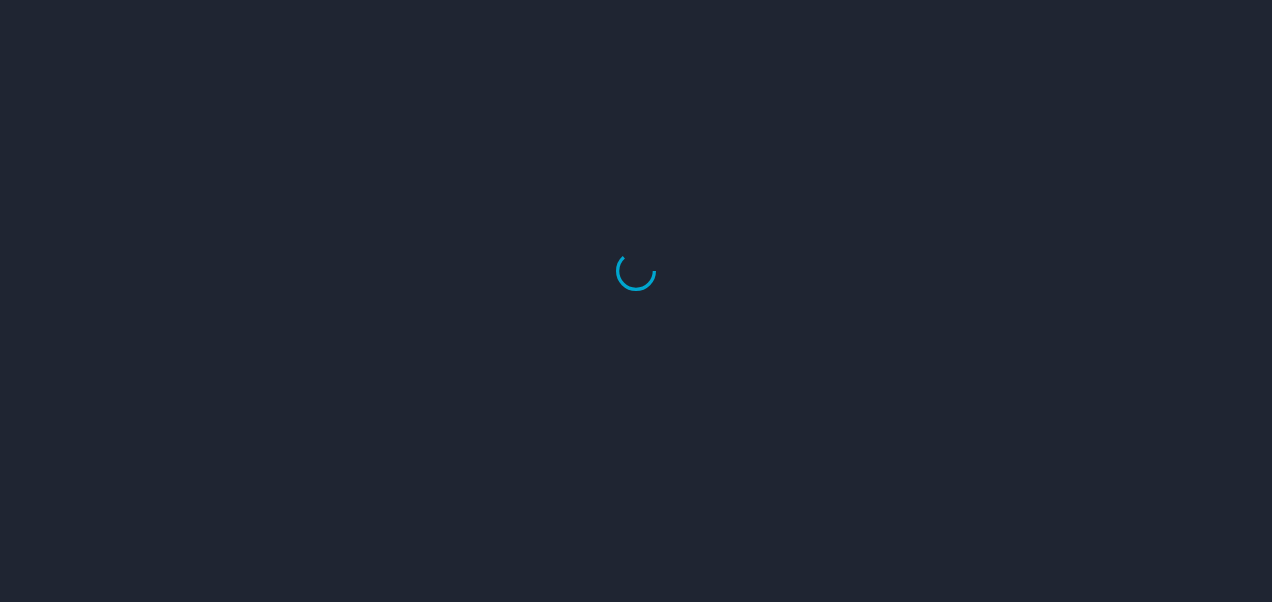 scroll, scrollTop: 0, scrollLeft: 0, axis: both 